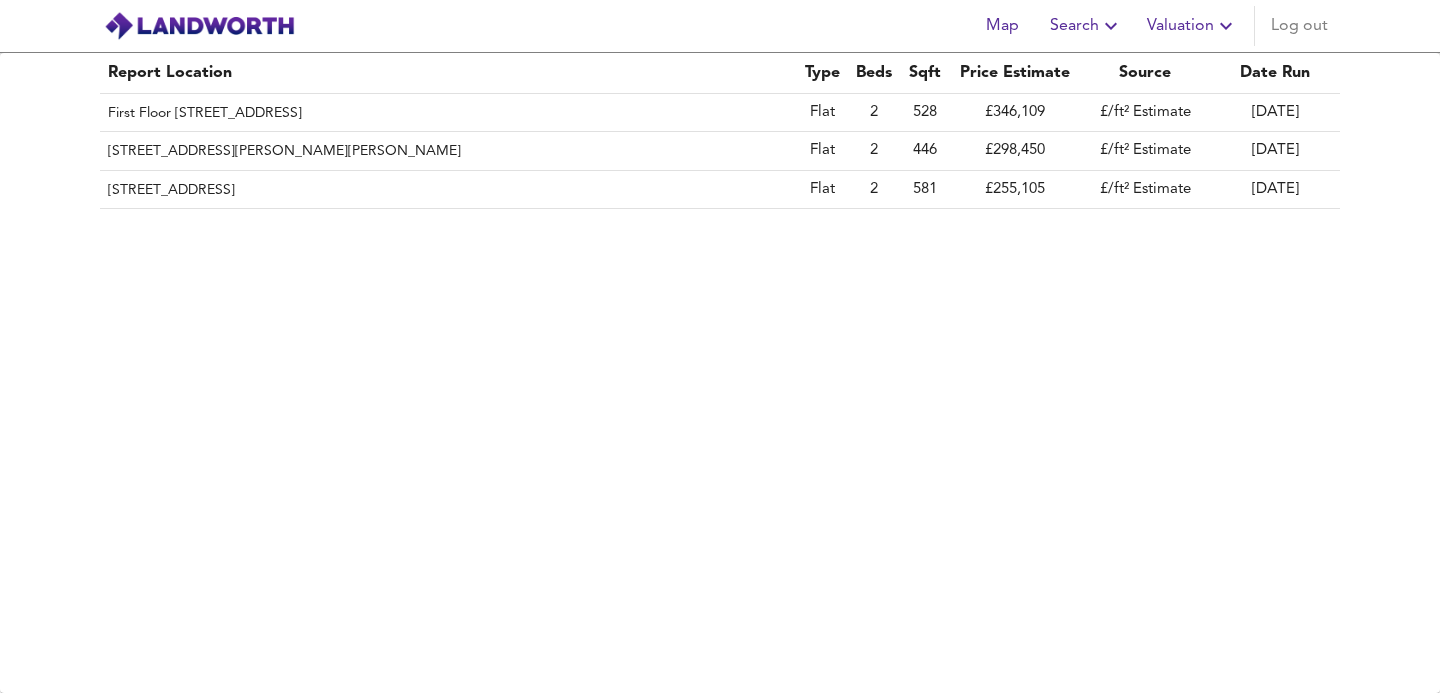 scroll, scrollTop: 0, scrollLeft: 0, axis: both 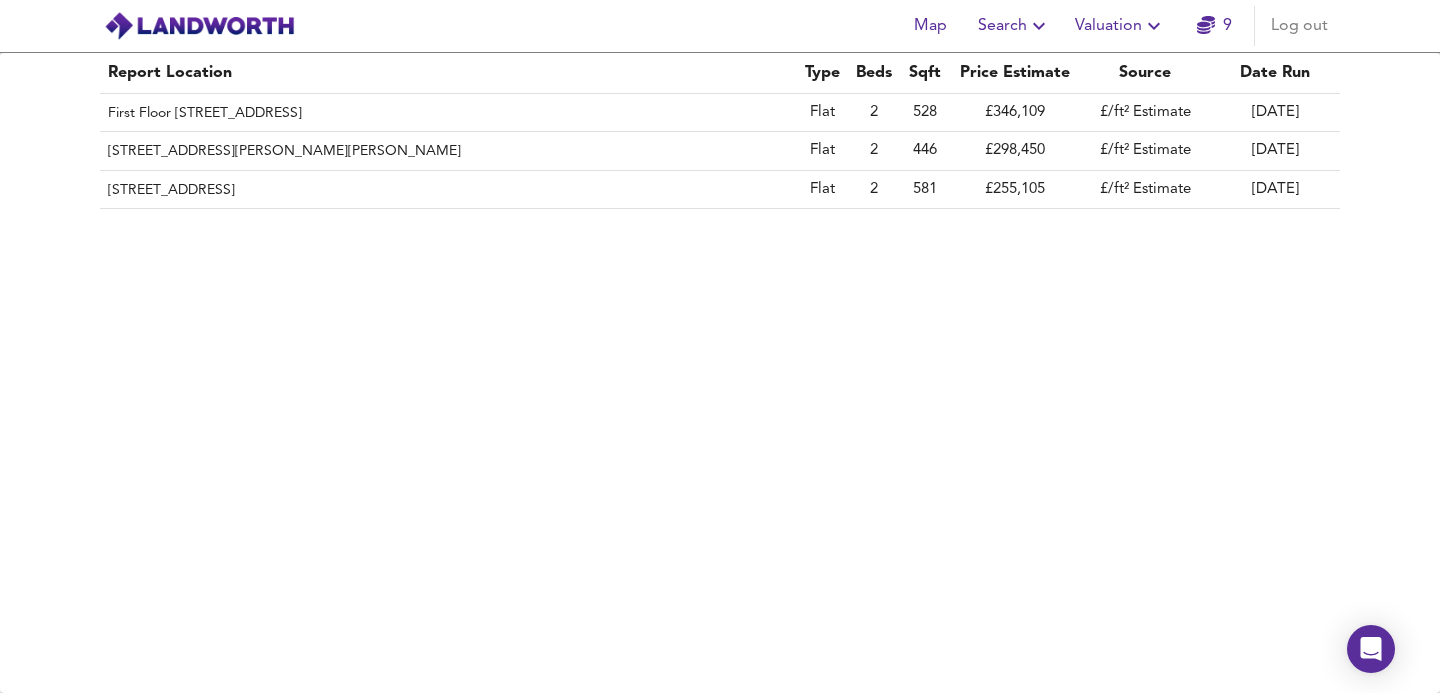 click on "Valuation" at bounding box center (1120, 26) 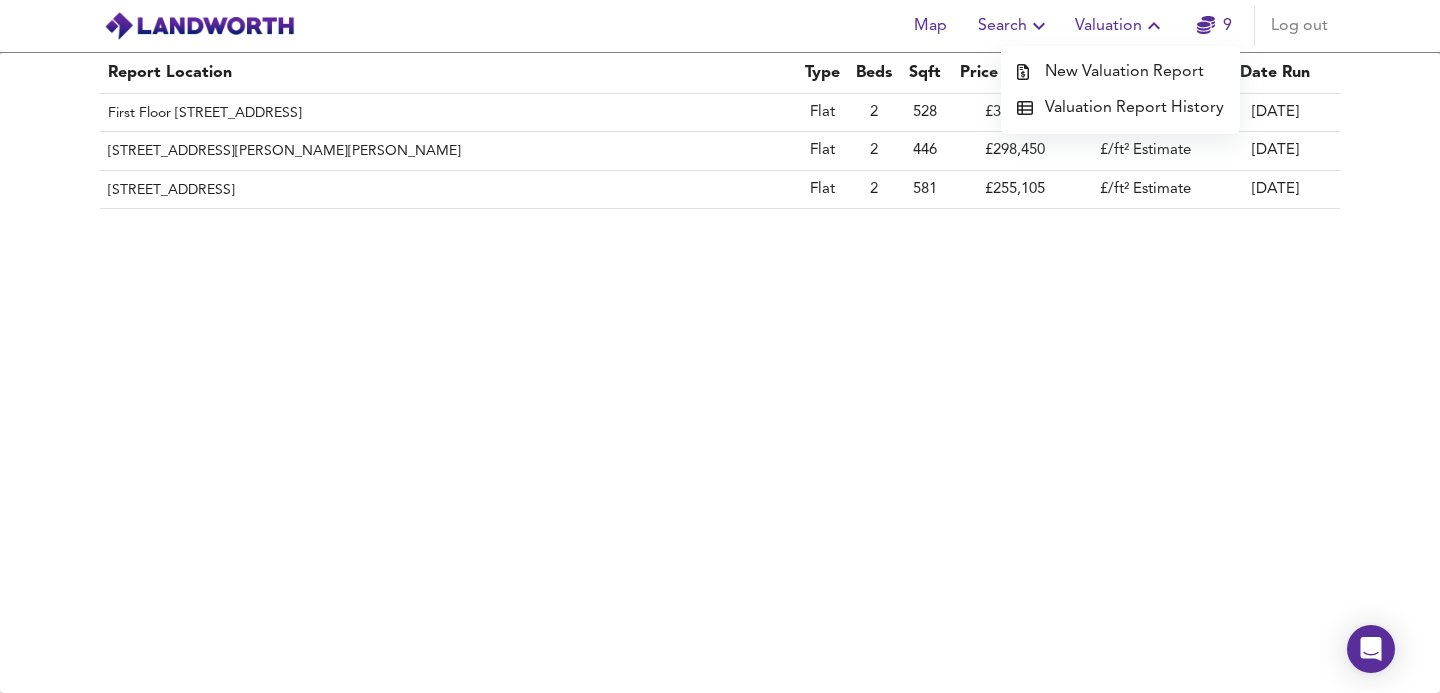 click on "New Valuation Report" at bounding box center (1120, 72) 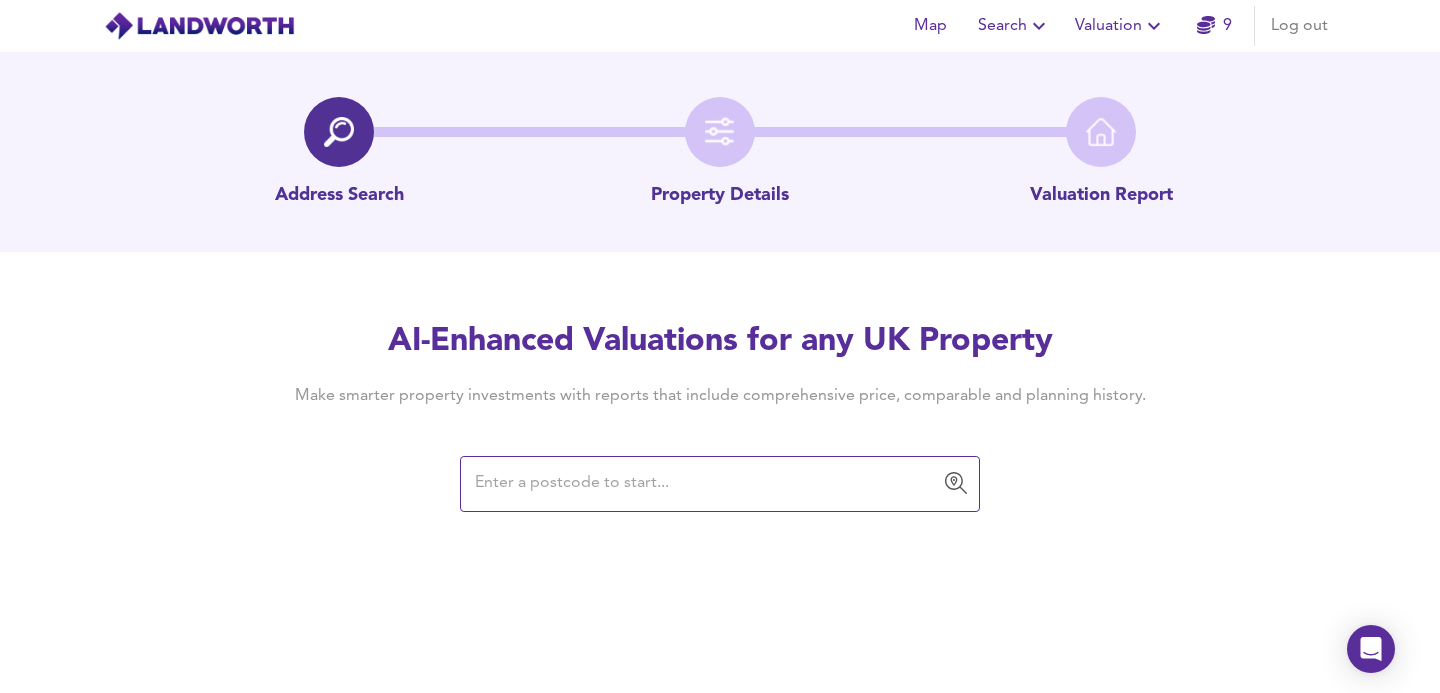 click at bounding box center (705, 484) 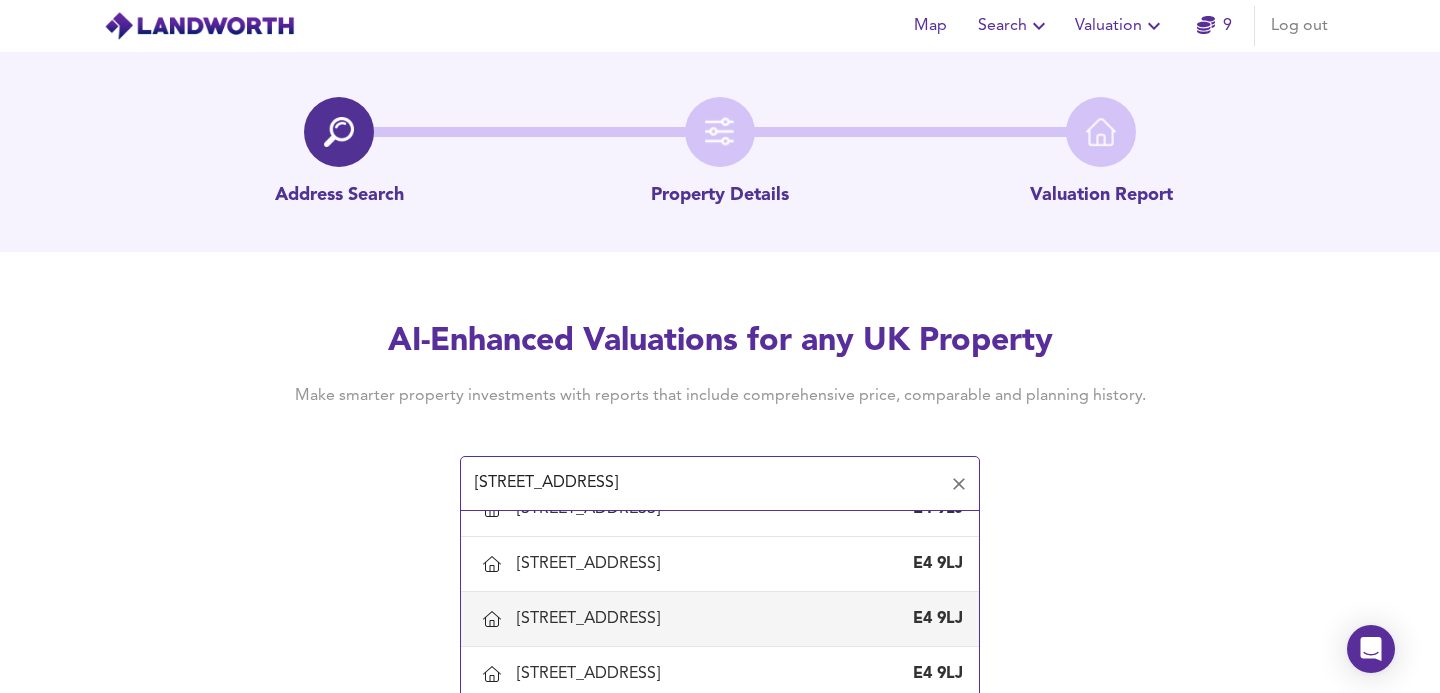 scroll, scrollTop: 566, scrollLeft: 0, axis: vertical 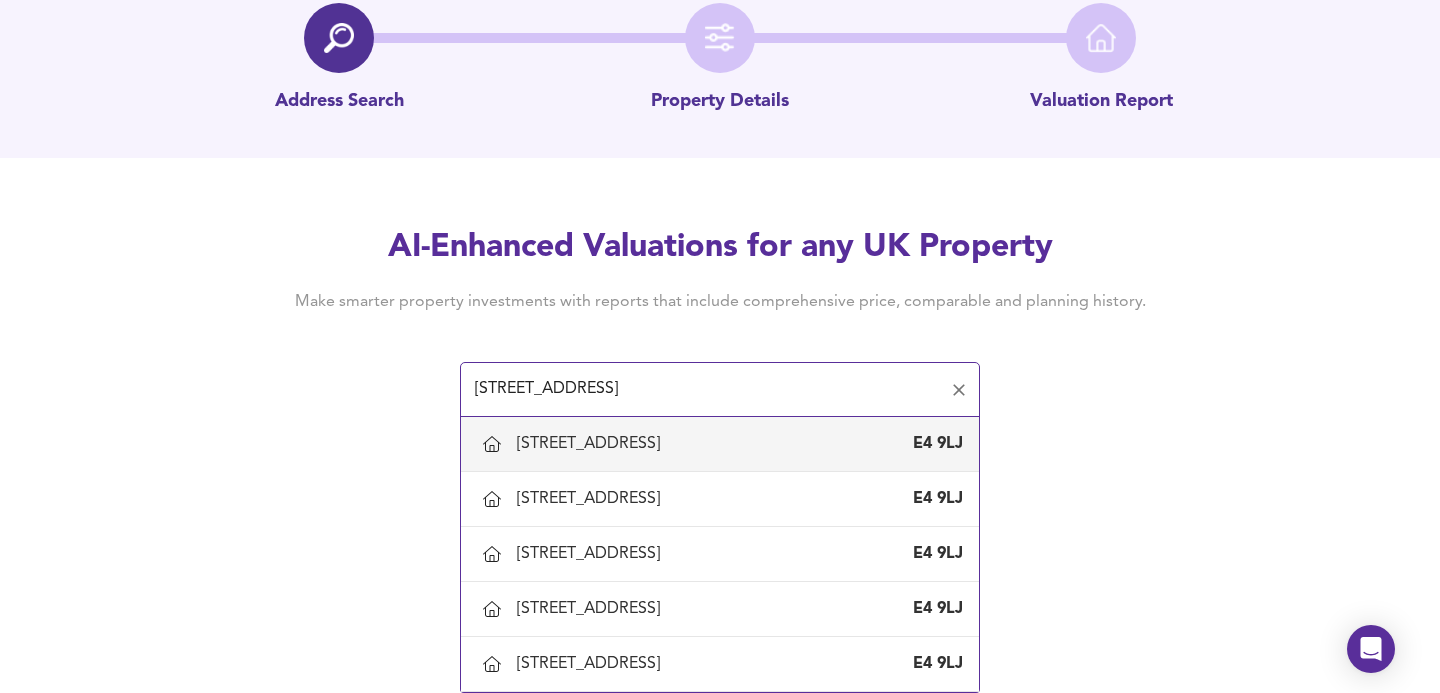 drag, startPoint x: 747, startPoint y: 387, endPoint x: 205, endPoint y: 387, distance: 542 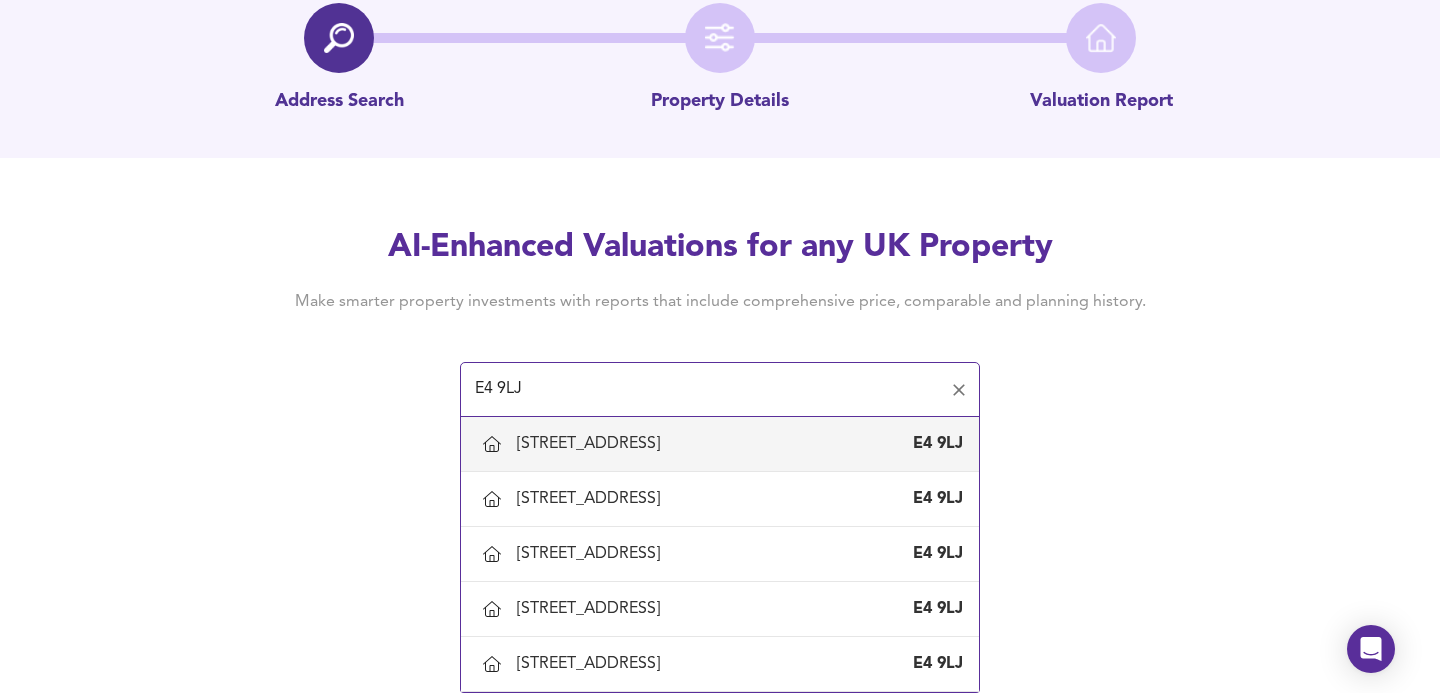 scroll, scrollTop: 0, scrollLeft: 0, axis: both 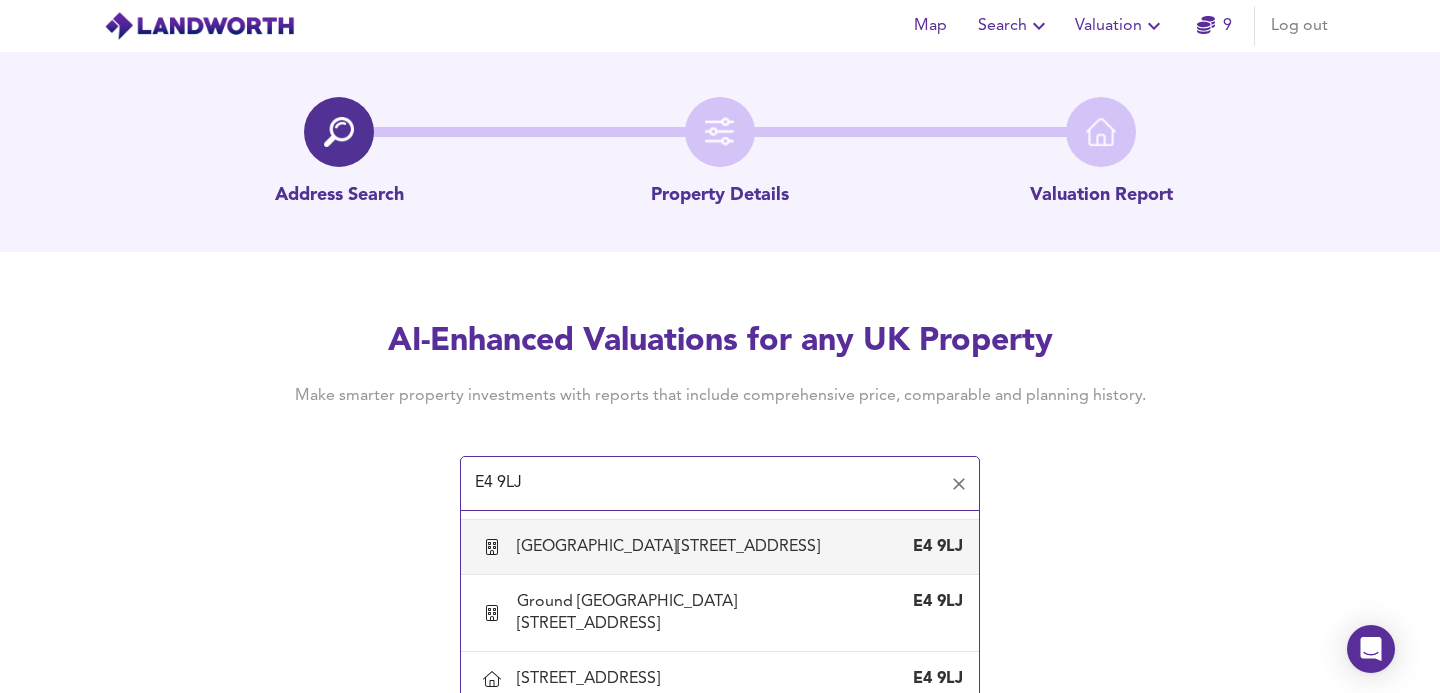 click on "[GEOGRAPHIC_DATA][STREET_ADDRESS]" at bounding box center (672, 547) 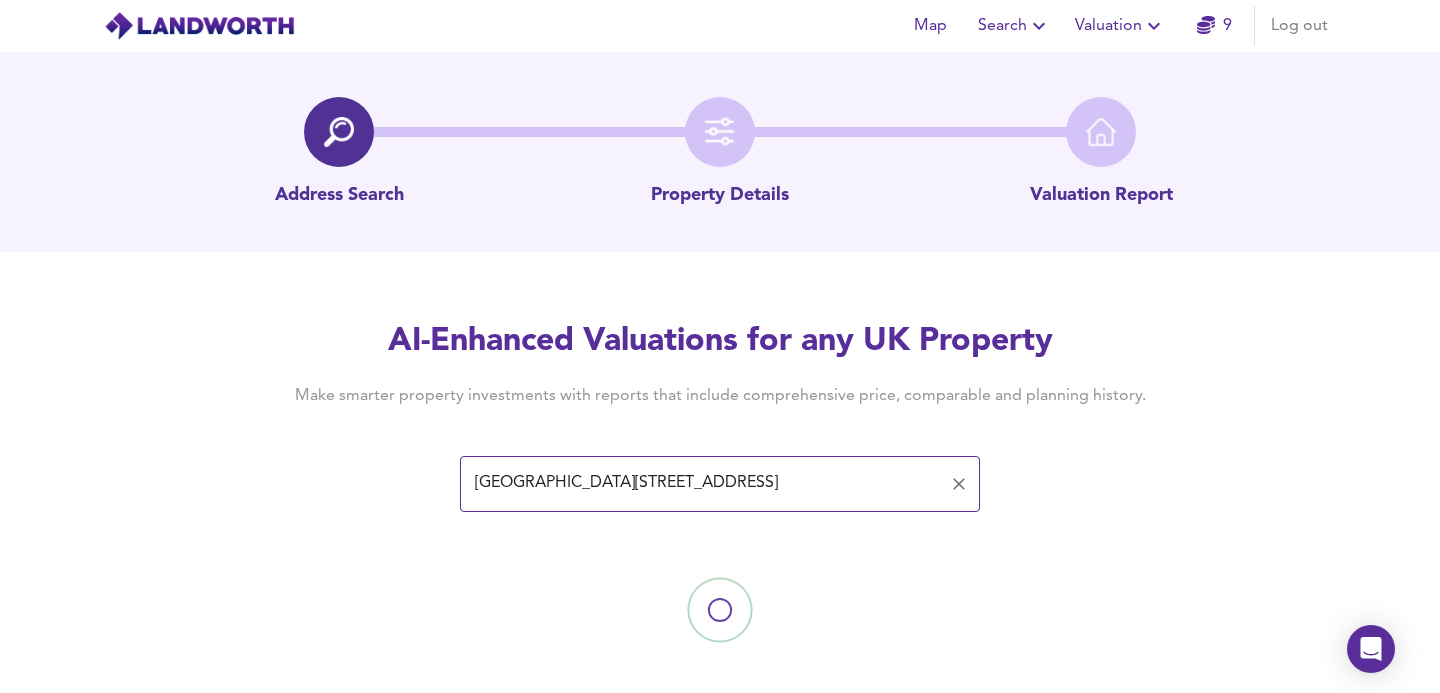 scroll, scrollTop: 17, scrollLeft: 0, axis: vertical 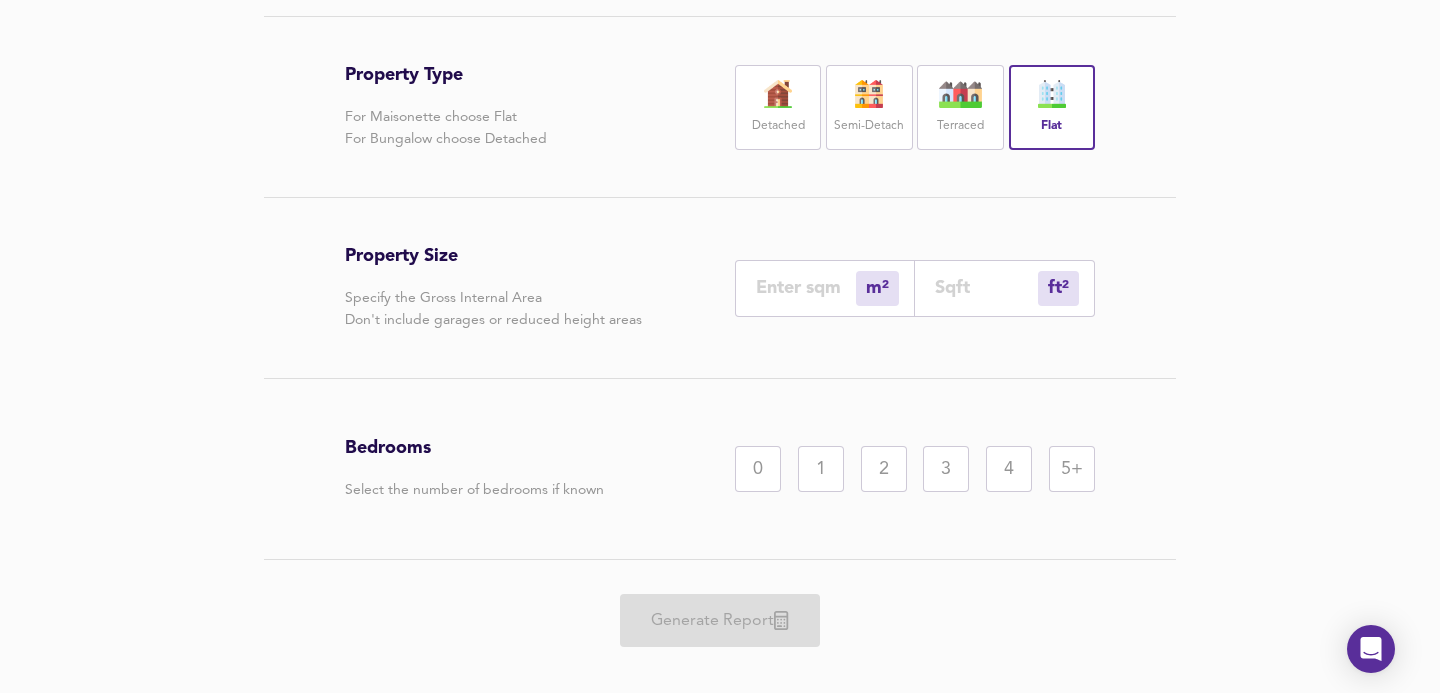 click at bounding box center (986, 287) 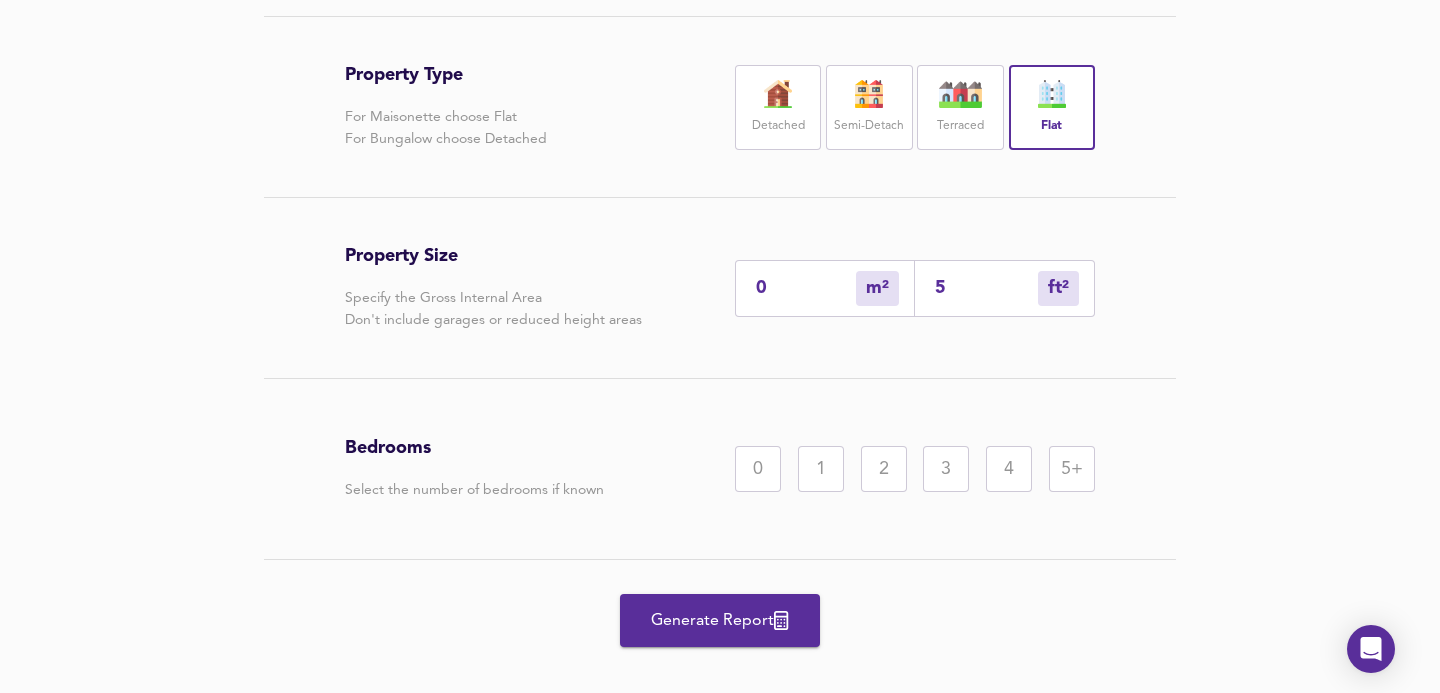 type on "5" 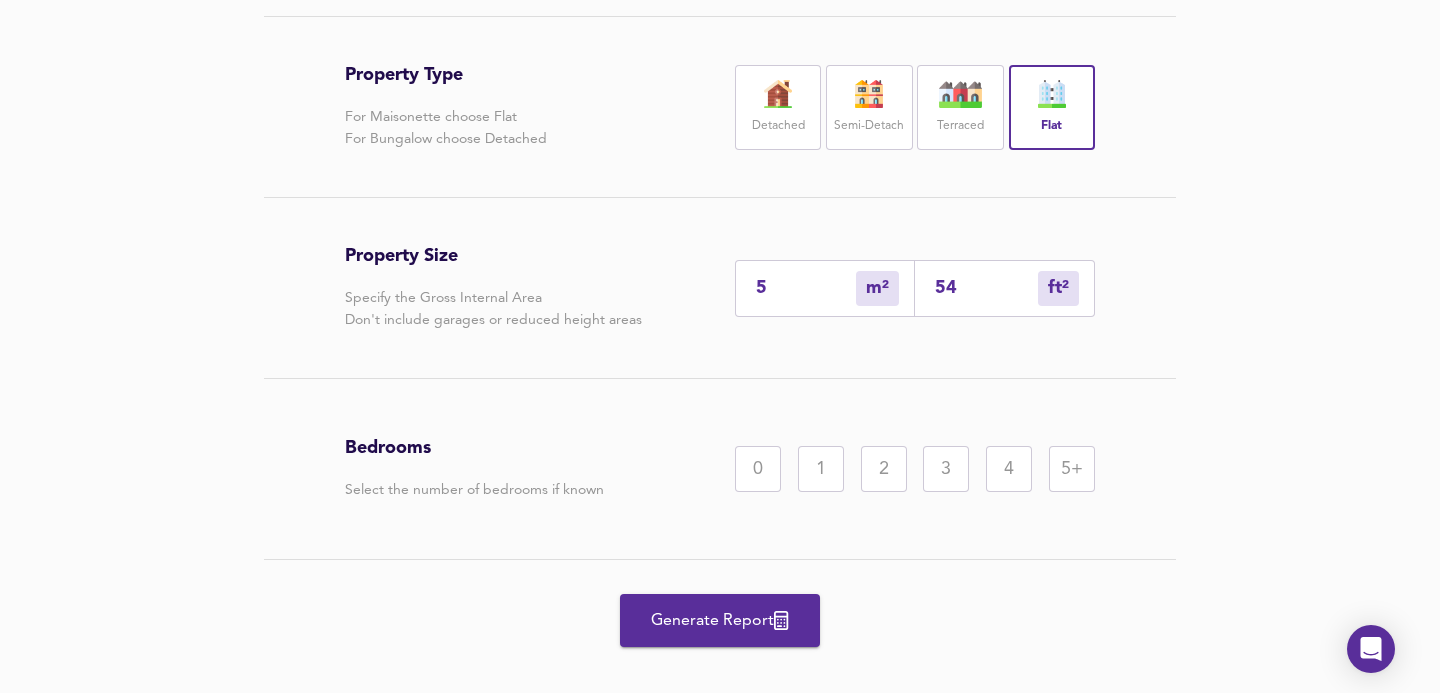 type on "51" 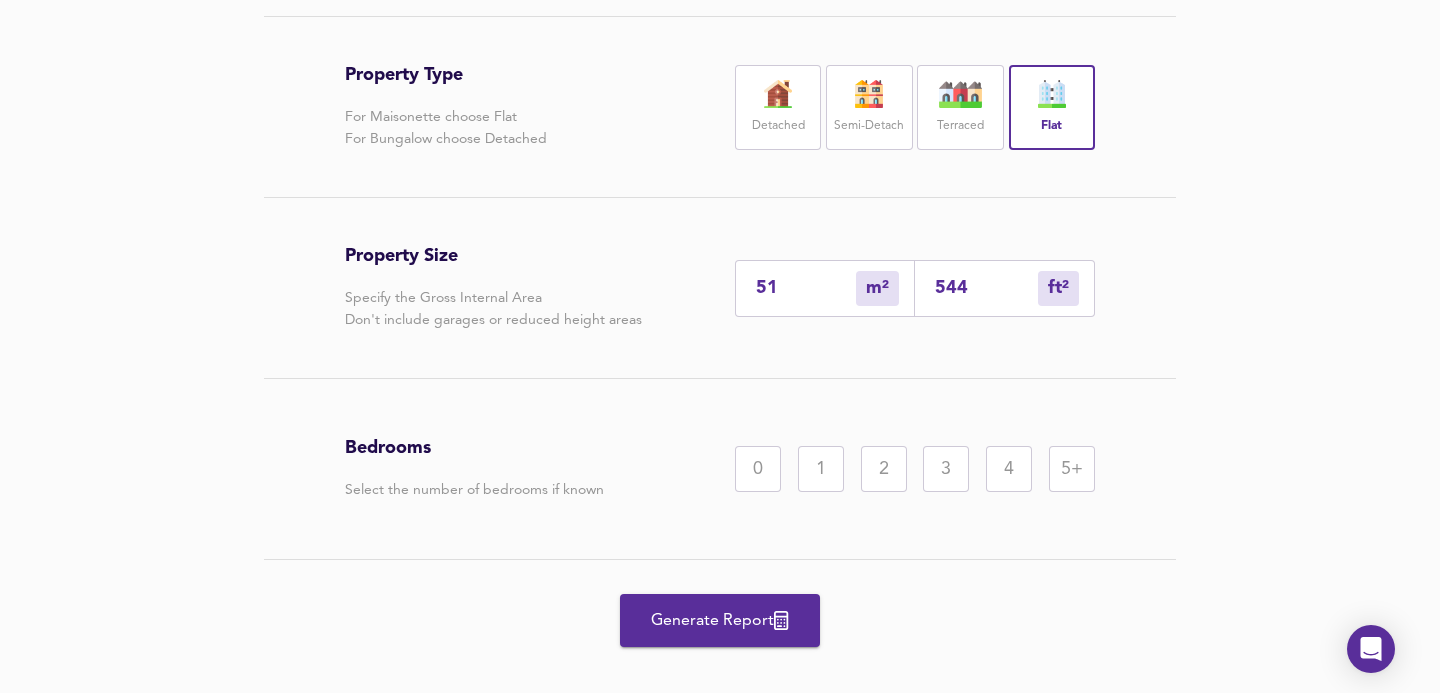 type on "544" 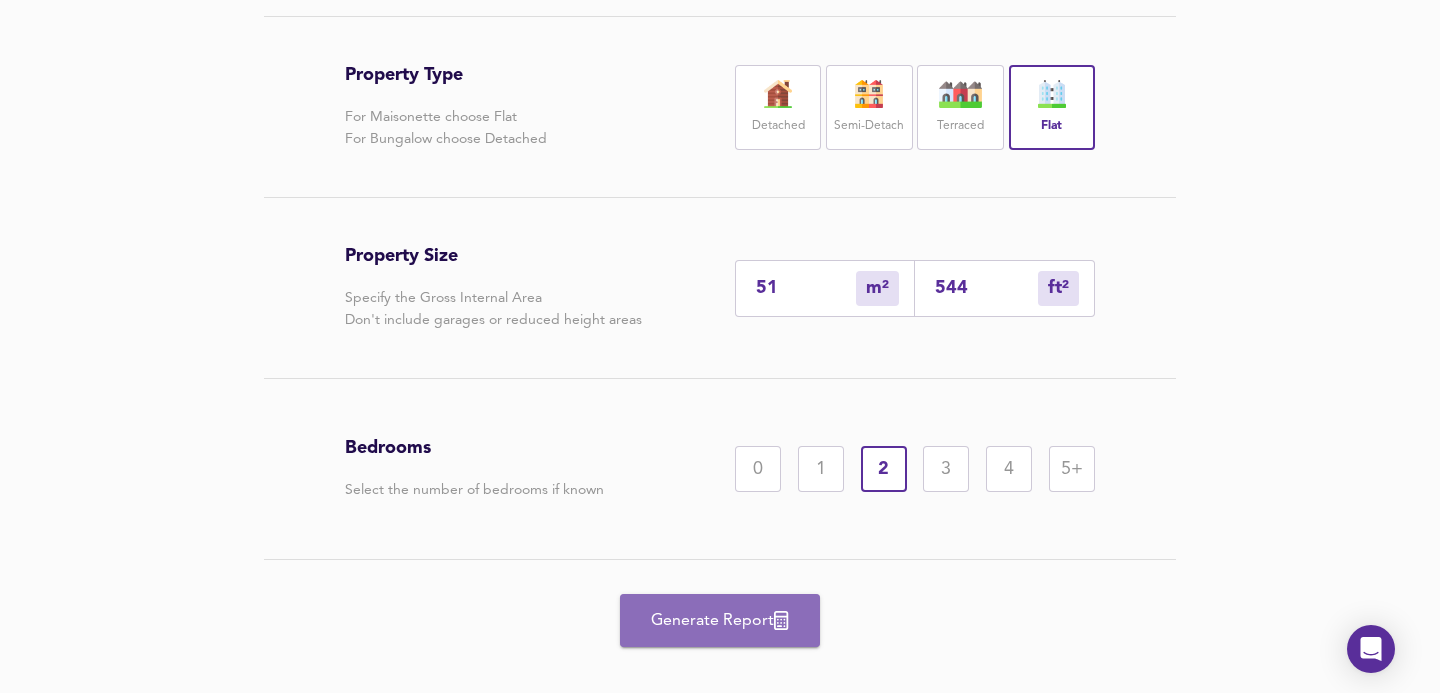 click on "Generate Report" at bounding box center [720, 620] 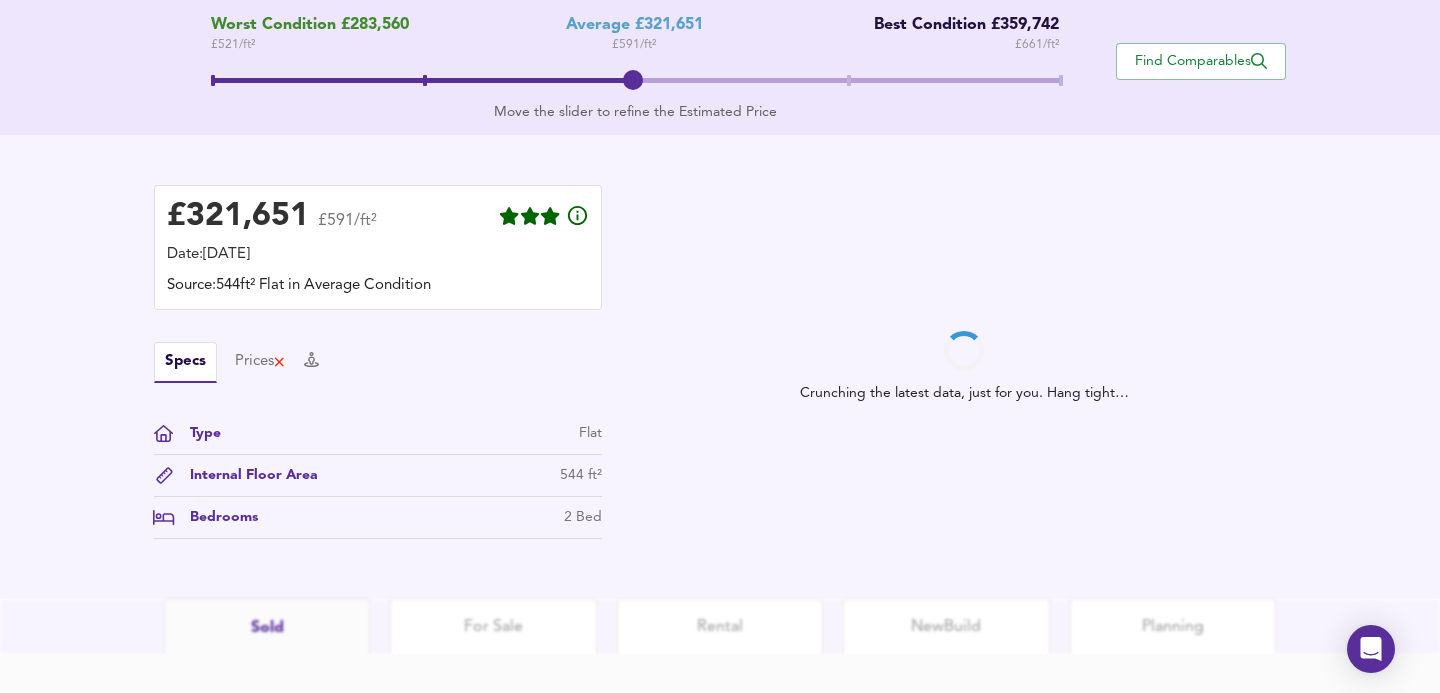 scroll, scrollTop: 547, scrollLeft: 0, axis: vertical 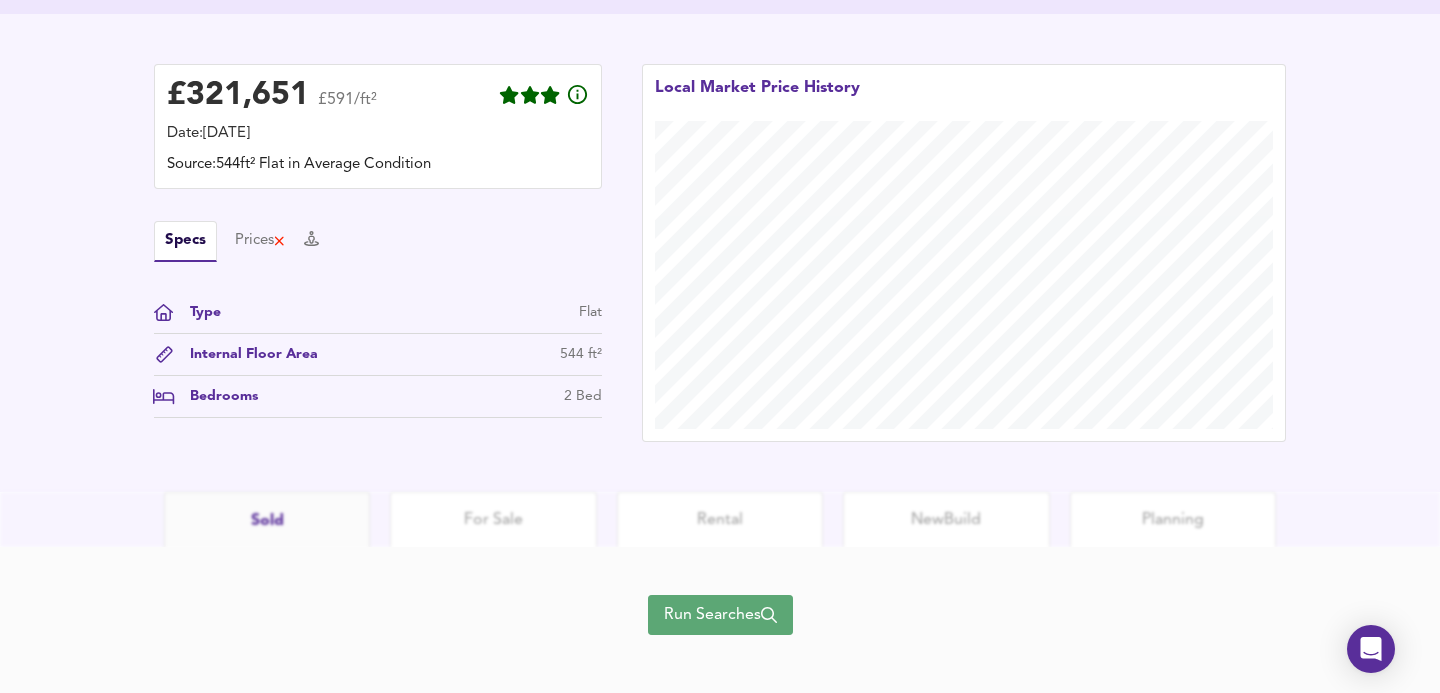click on "Run Searches" at bounding box center [720, 615] 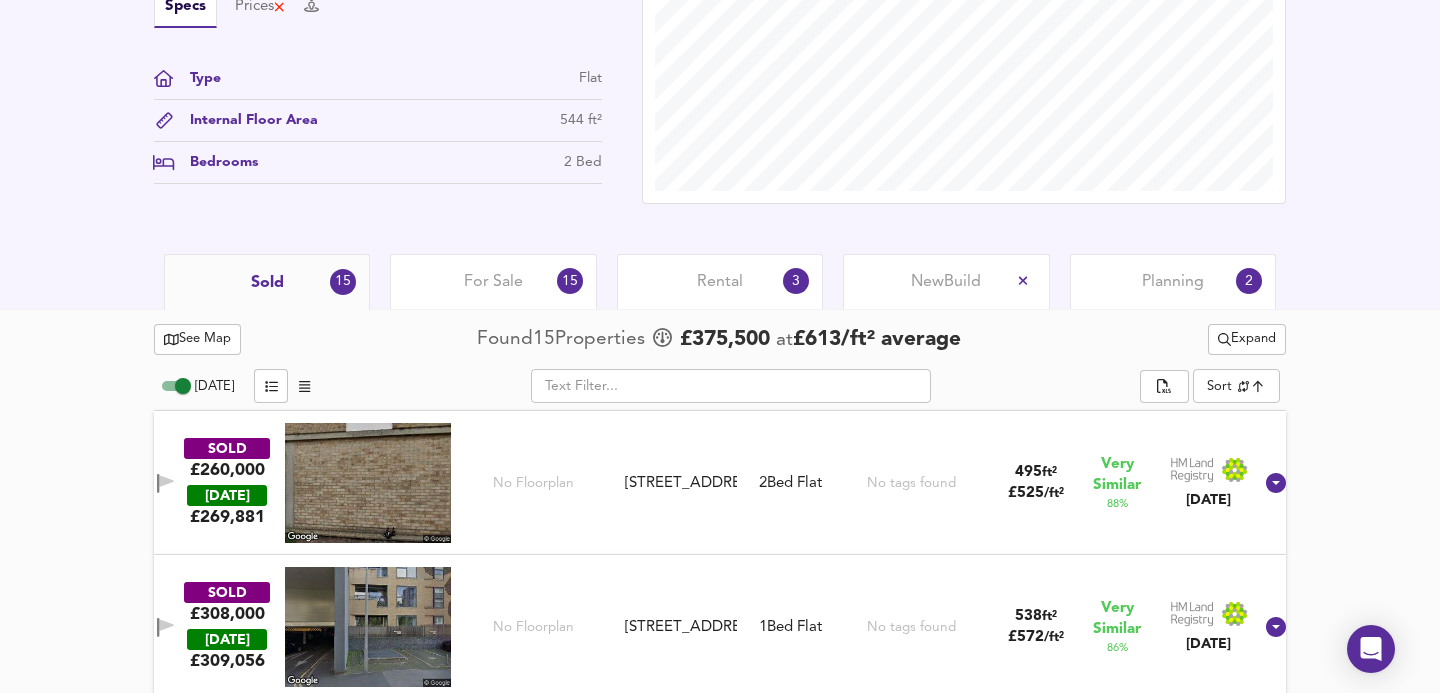scroll, scrollTop: 700, scrollLeft: 0, axis: vertical 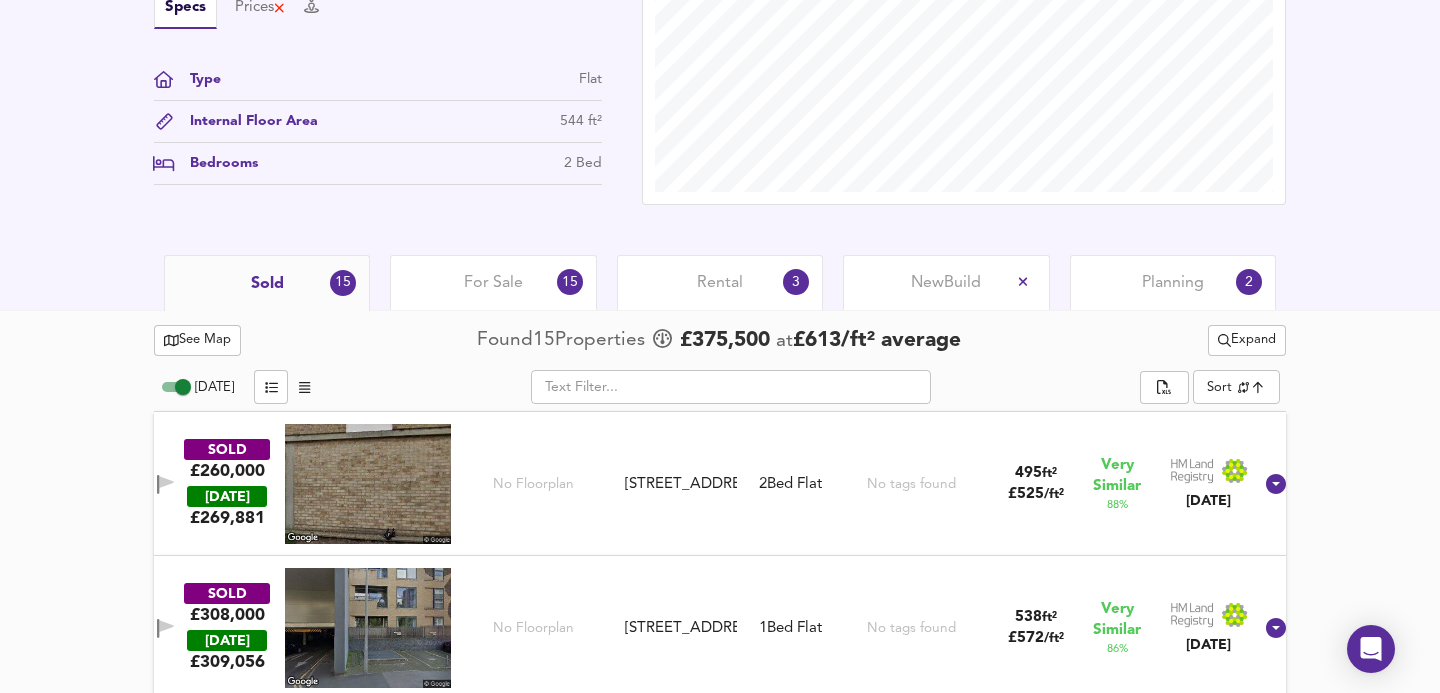 click on "Map Search Valuation    8 Log out First Floor Flat [STREET_ADDRESS] Download Share £ 321,651   £591/ft²   Date:  [DATE] Source:  544ft² Flat in Average Condition EDIT Specs Prices   Type Flat Internal Floor Area 544 ft² Bedrooms 2 Bed   Local Market Price History   Sold 15 For Sale 15 Rental 3 New  Build Planning 2   See Map Found  15  Propert ies     £ 375,500   at  £ 613 / ft²   average      Expand [DATE]           ​       Sort   similarityscore ​ SOLD £260,000   [DATE]  £ 269,881 [STREET_ADDRESS][GEOGRAPHIC_DATA][STREET_ADDRESS][GEOGRAPHIC_DATA] 2  Bed   Flat No tags found 495 ft² £ 525 / ft² Very Similar 88 % [DATE] SOLD £308,000   [DATE]  £ 309,056 No Floorplan Flat [GEOGRAPHIC_DATA], [STREET_ADDRESS] Flat 7, Citius Court, [STREET_ADDRESS] 1  Bed   Flat No tags found 538 ft² £ 572 / ft² Very Similar 86 % [DATE] SOLD £295,000   [DATE]" at bounding box center (720, -354) 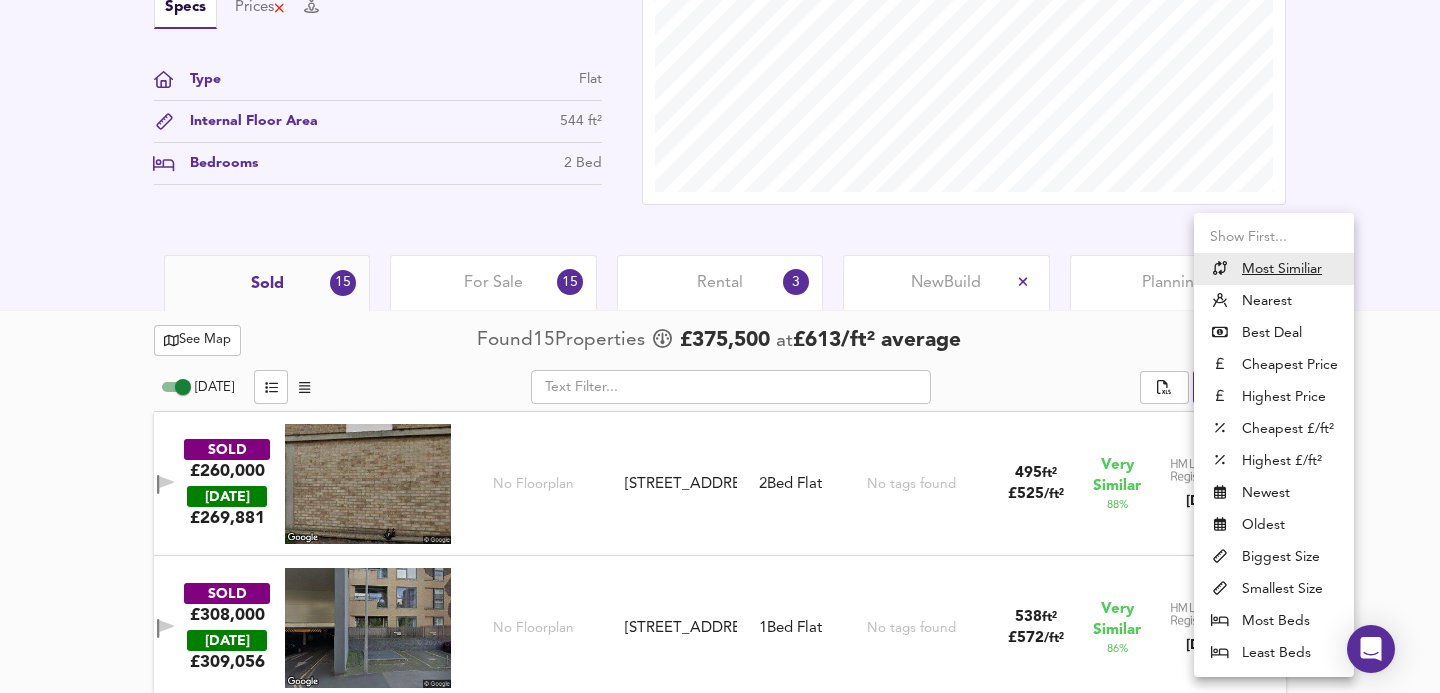 click at bounding box center [720, 346] 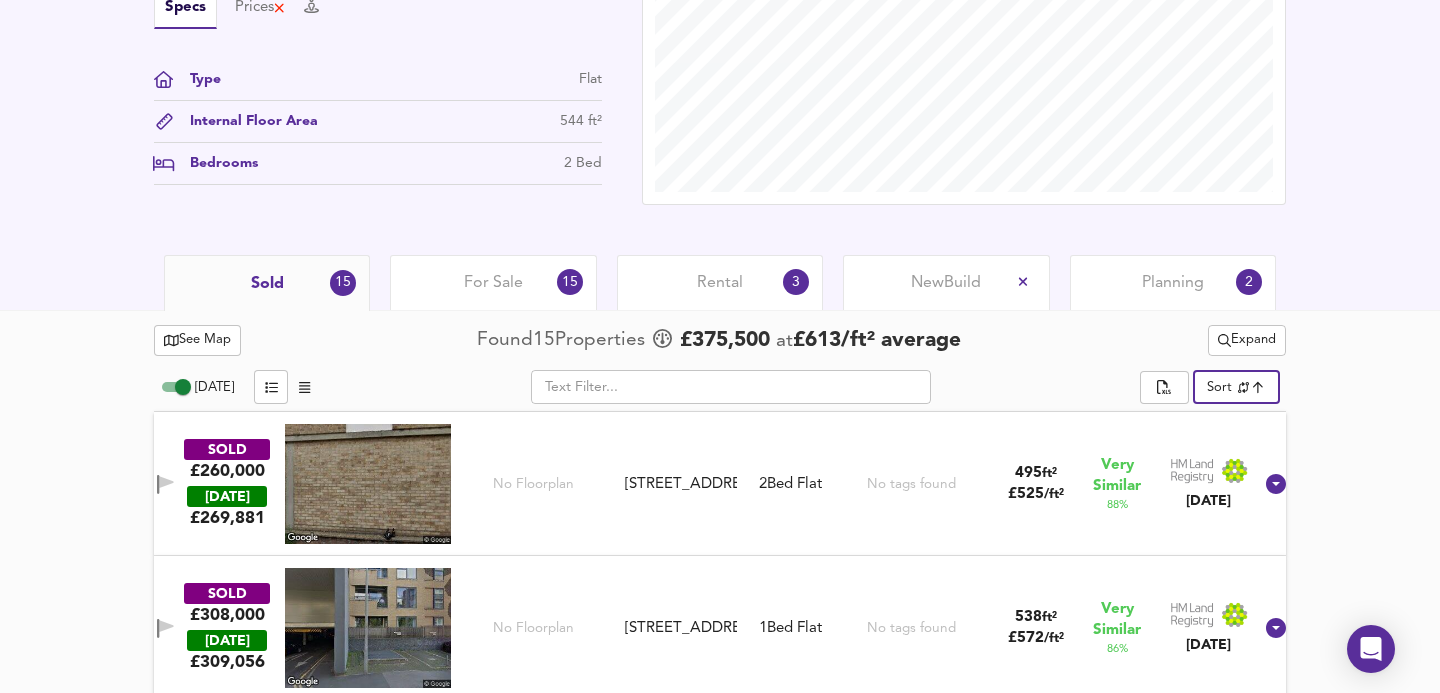 click on "Expand" at bounding box center [1247, 340] 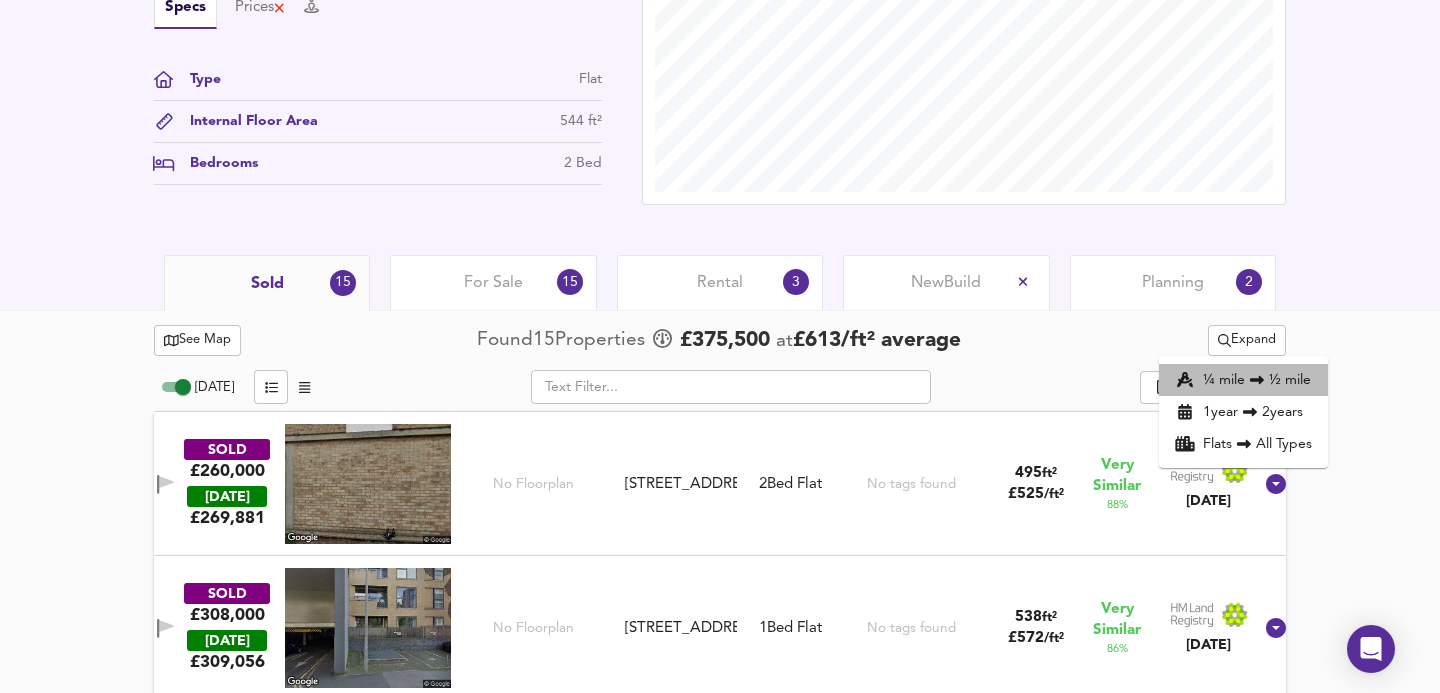 click on "¼ mile ½ mile" at bounding box center [1243, 380] 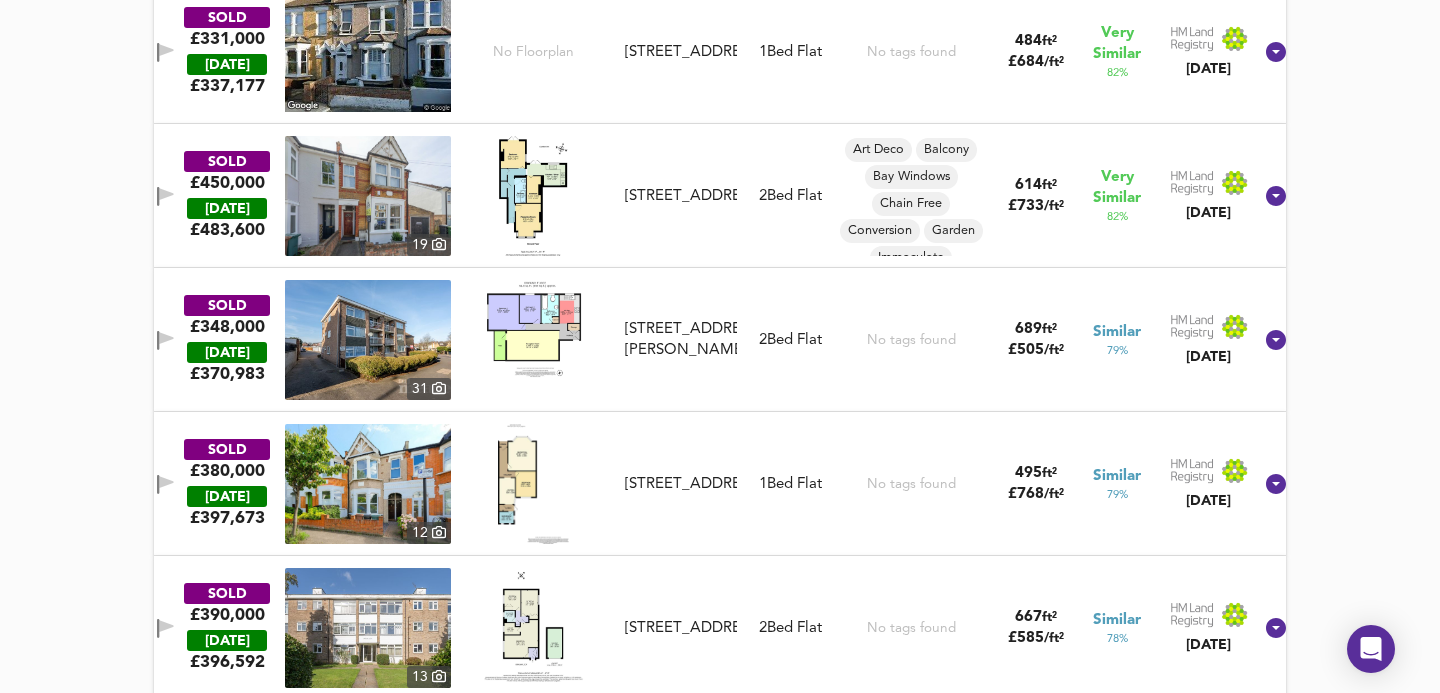 scroll, scrollTop: 2854, scrollLeft: 0, axis: vertical 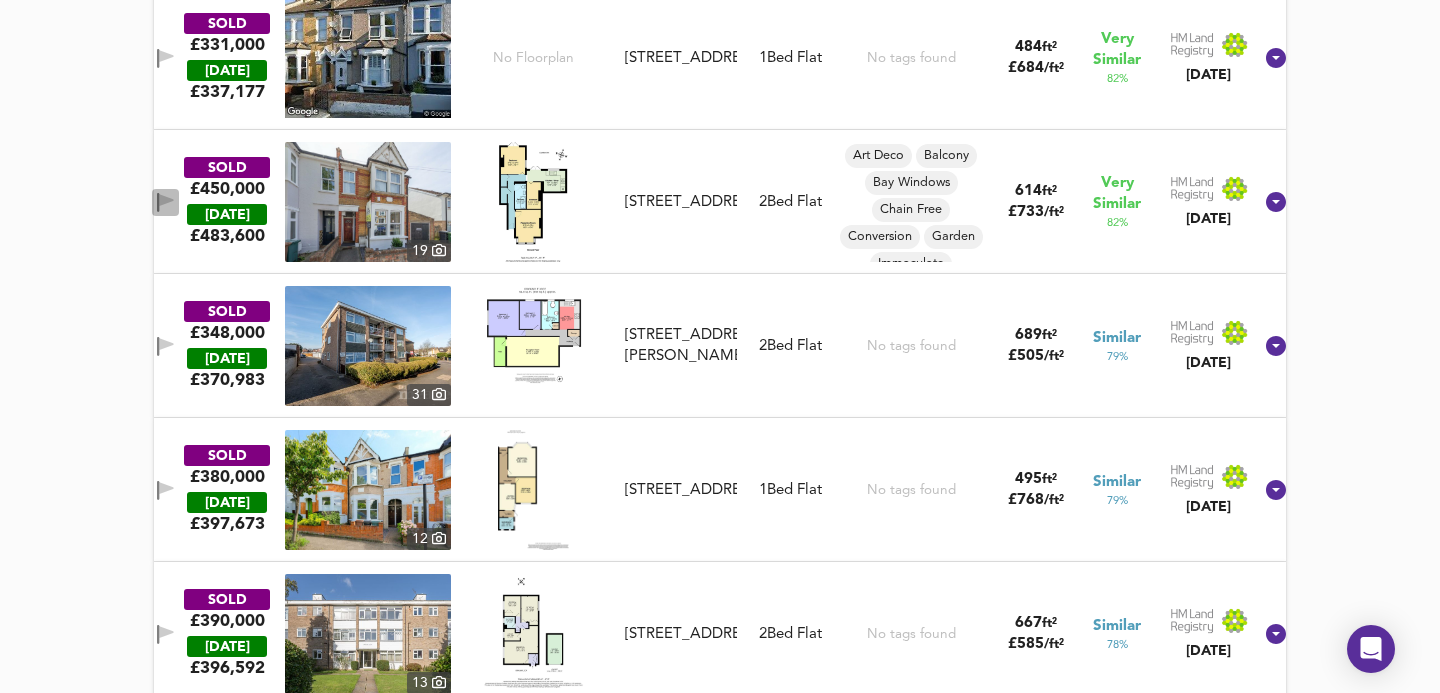 click 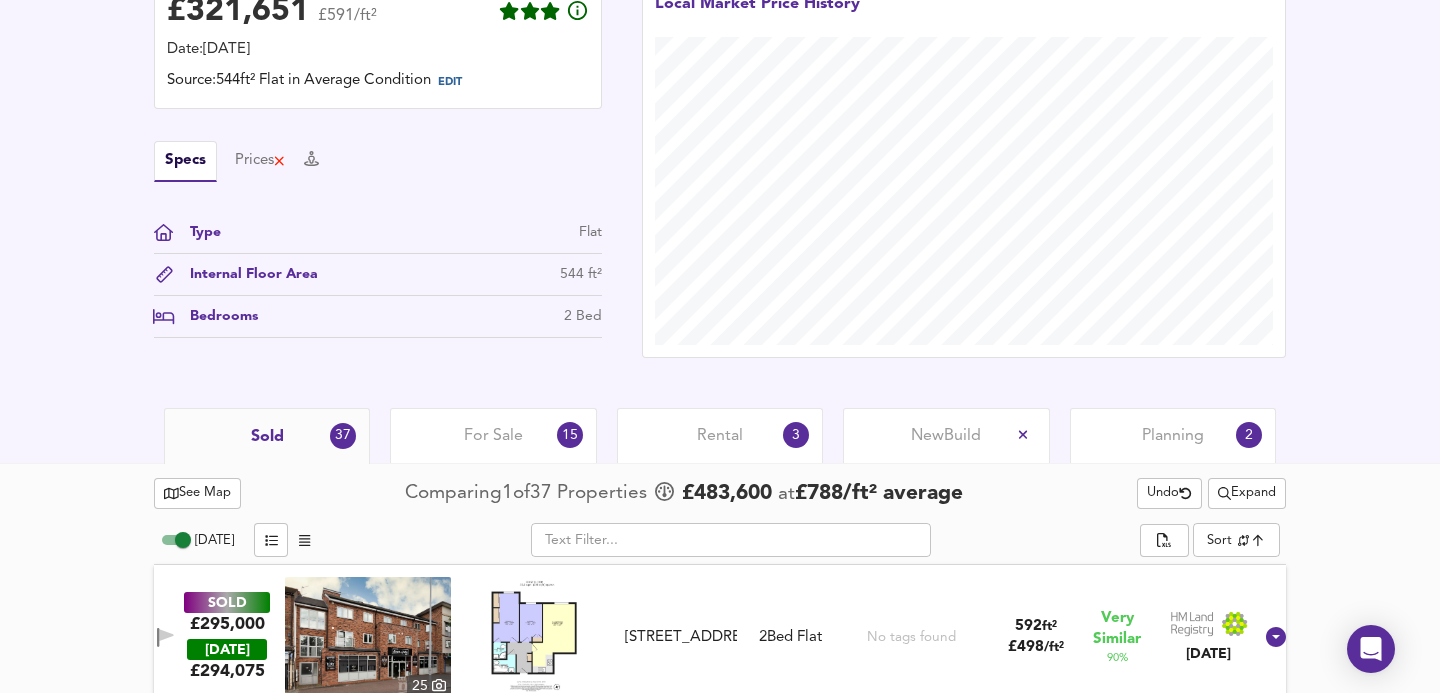 scroll, scrollTop: 545, scrollLeft: 0, axis: vertical 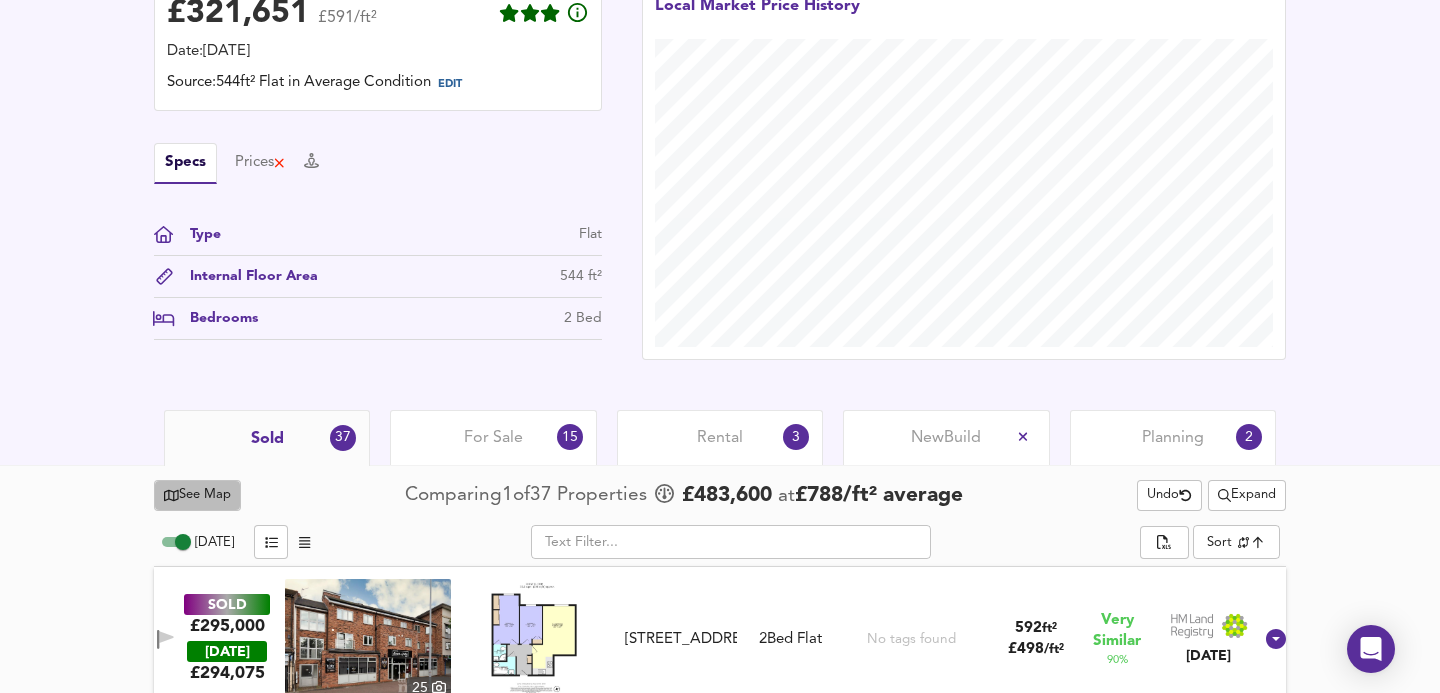 click on "See Map" at bounding box center (197, 495) 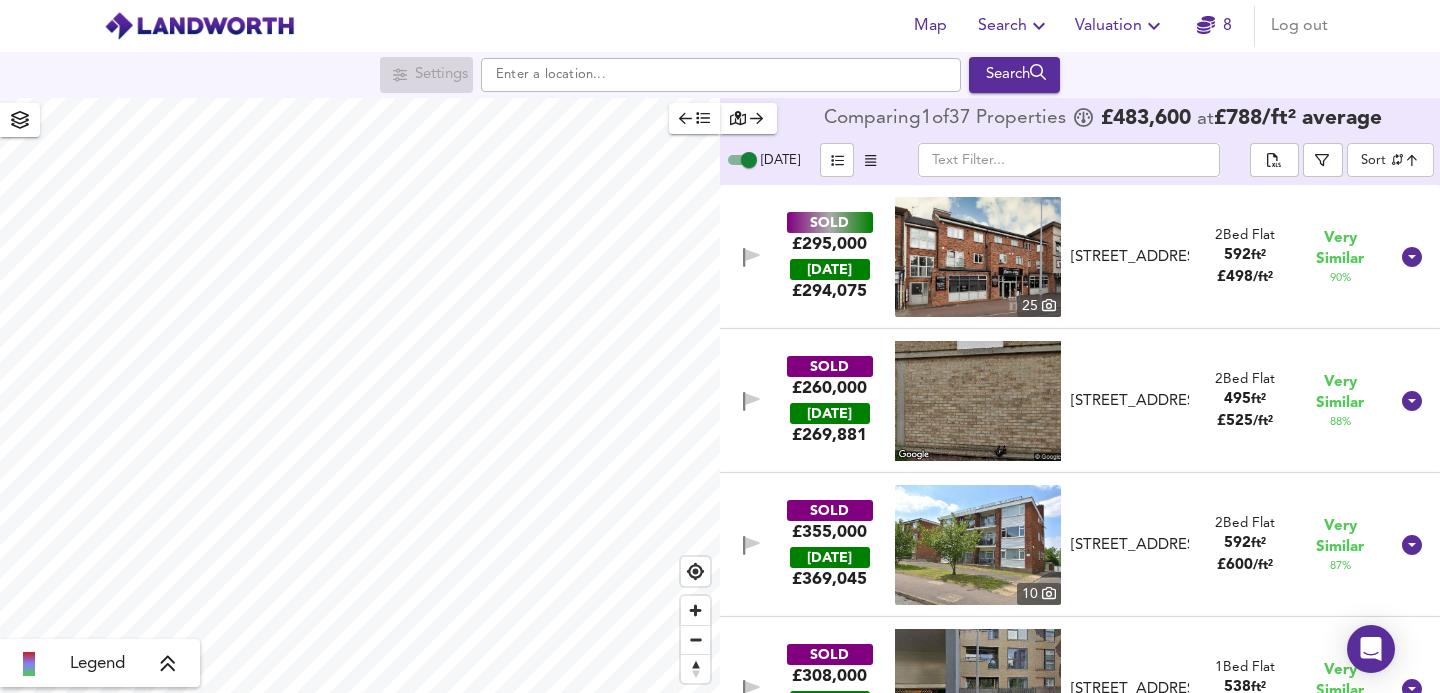 checkbox on "true" 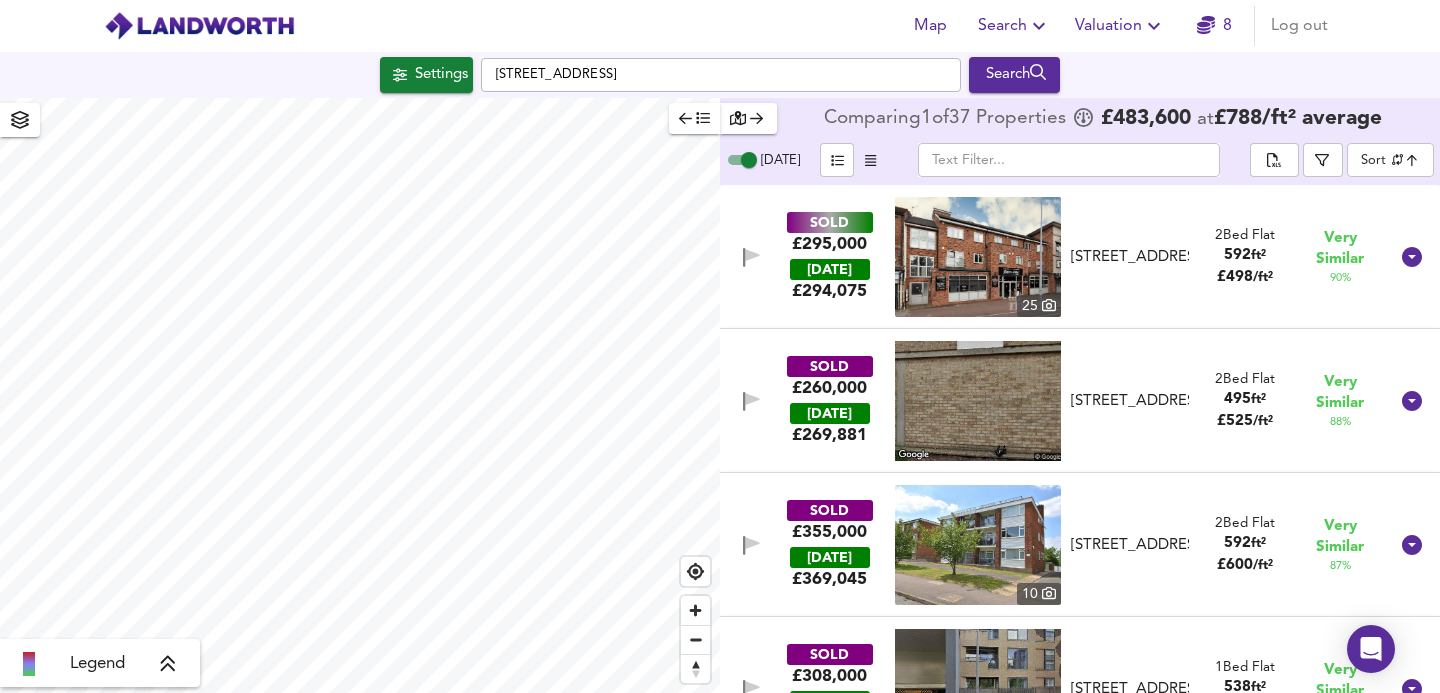 checkbox on "false" 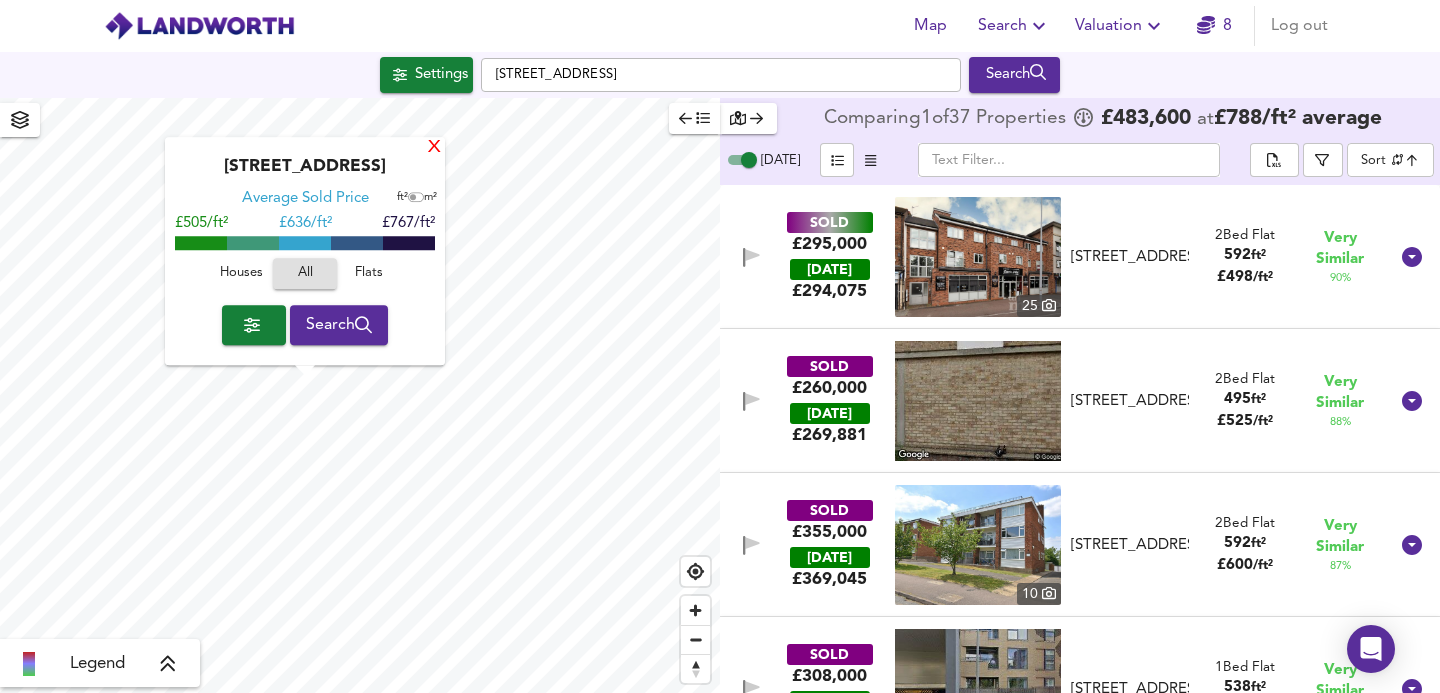 click on "X" at bounding box center [434, 148] 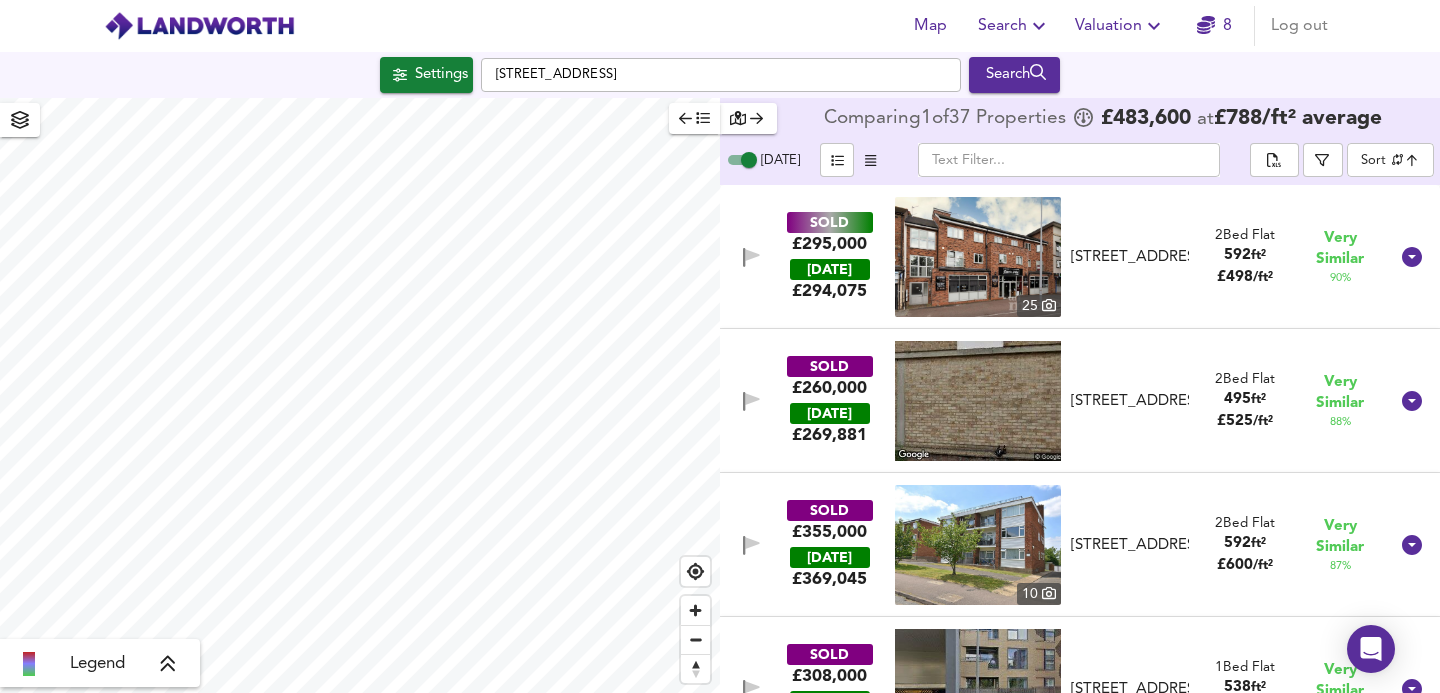 click on "Map Search Valuation    8 Log out        Settings     [GEOGRAPHIC_DATA]        Search            Legend       Comparing  1  of  37   Properties     £ 483,600   at  £ 788 / ft²   average    [DATE]           ​         Sort   similarityscore ​ SOLD £295,000   [DATE]  £ 294,075   25     Flat [GEOGRAPHIC_DATA][STREET_ADDRESS][STREET_ADDRESS] 2  Bed   Flat 592 ft² £ 498 / ft²   Very Similar 90 % SOLD £260,000   [DATE]  £ 269,881 [STREET_ADDRESS] [STREET_ADDRESS] 2  Bed   Flat 495 ft² £ 525 / ft²   Very Similar 88 % SOLD £355,000   [DATE]  £ 369,045   10     Flat [STREET_ADDRESS] Flat [STREET_ADDRESS] 2  Bed   Flat 592 ft² £ 600 / ft²   Very Similar 87 % SOLD £308,000   [DATE]  £ 309,056 Flat [GEOGRAPHIC_DATA], [STREET_ADDRESS] 1  Bed   Flat 538 /" at bounding box center (720, 346) 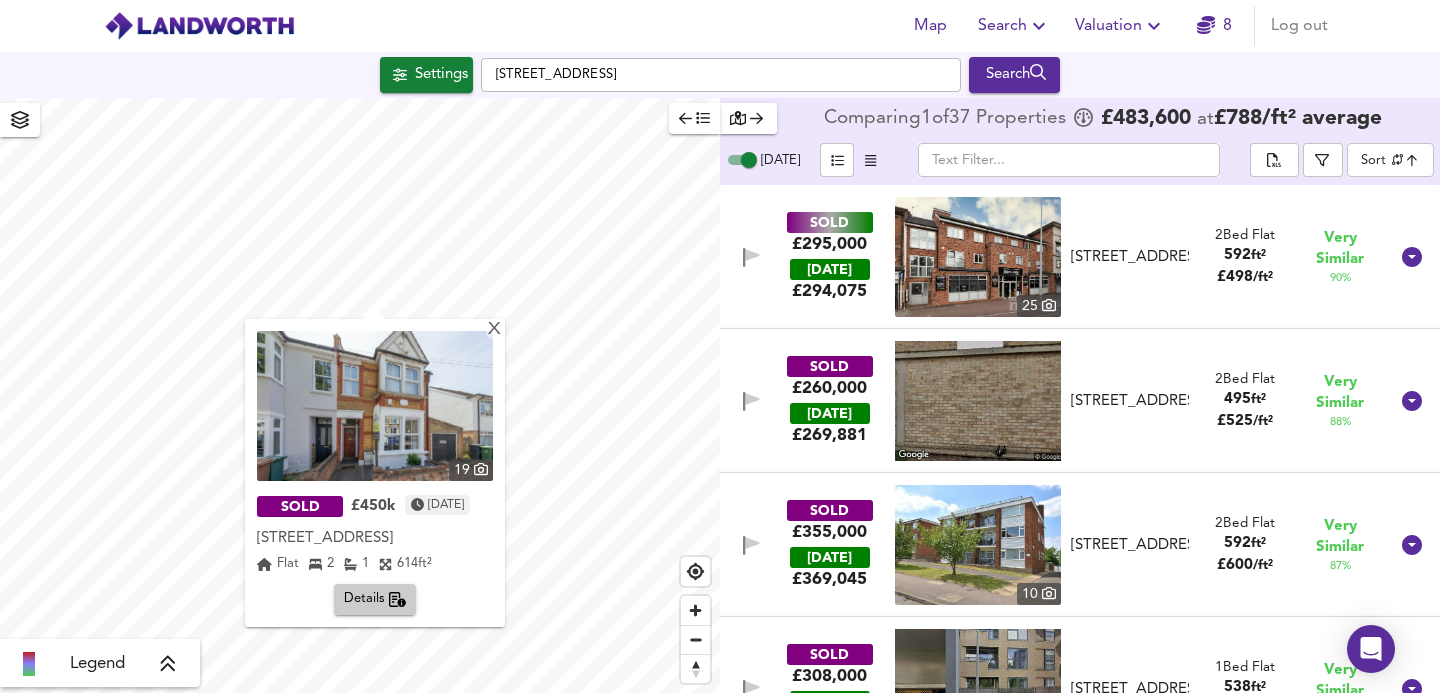 click at bounding box center [375, 406] 